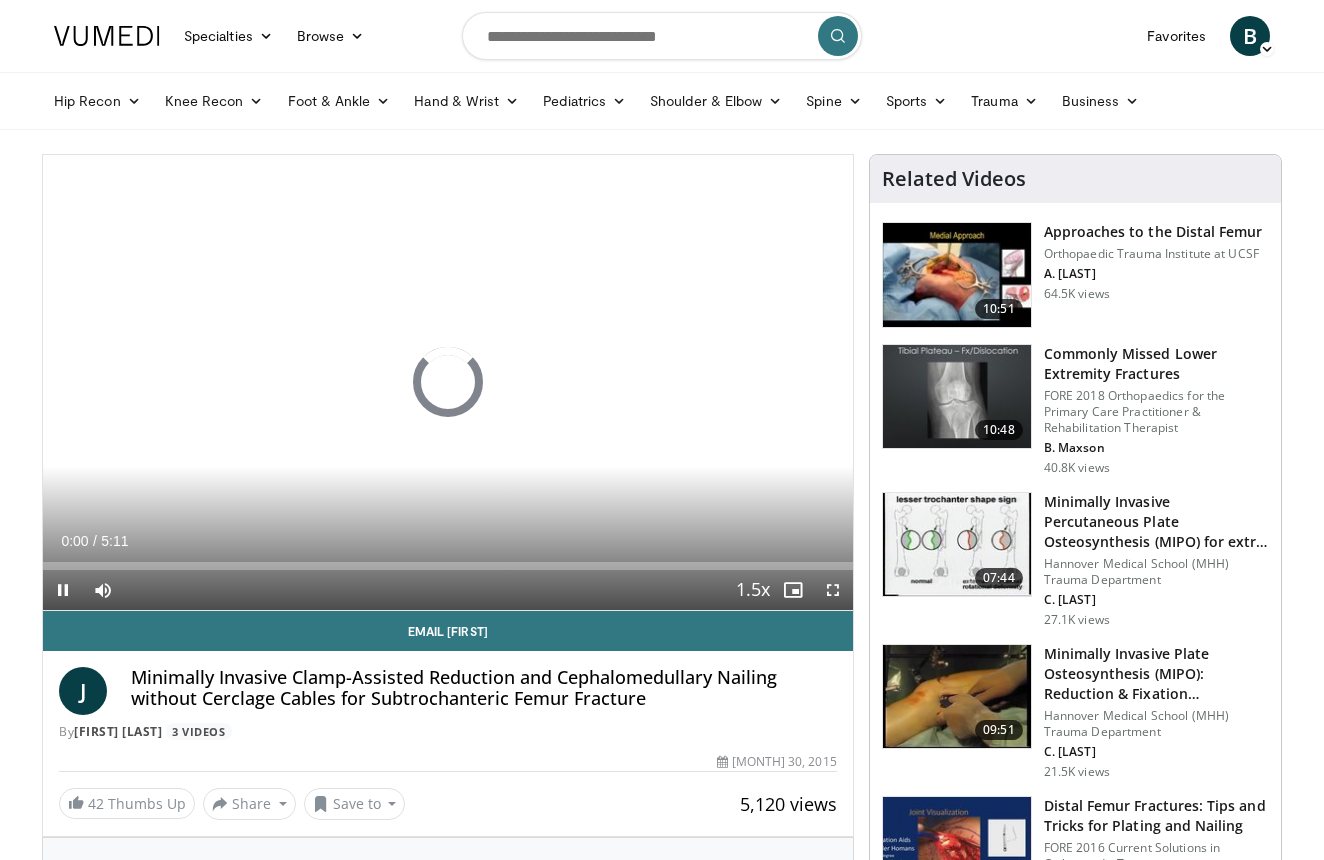 scroll, scrollTop: 0, scrollLeft: 0, axis: both 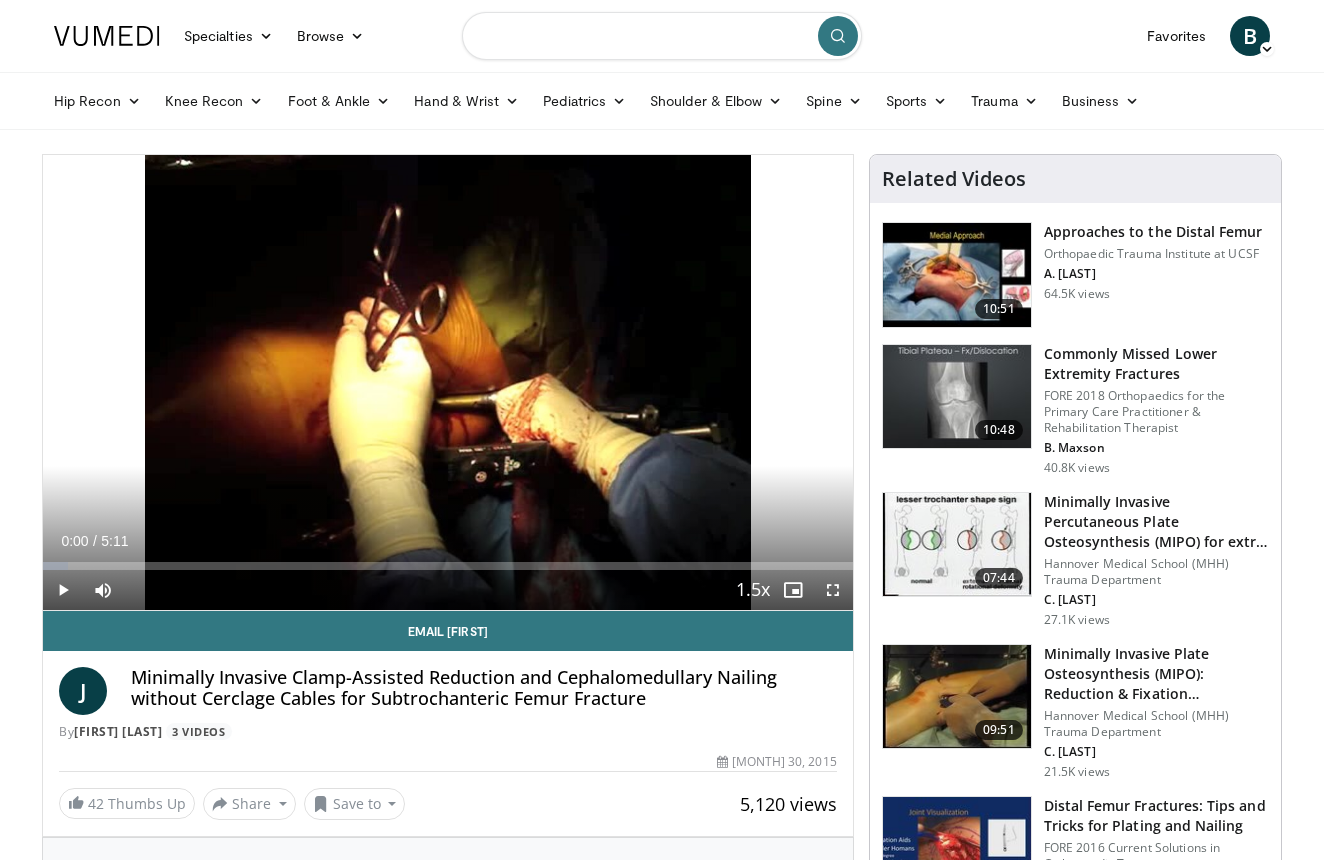 click at bounding box center [662, 36] 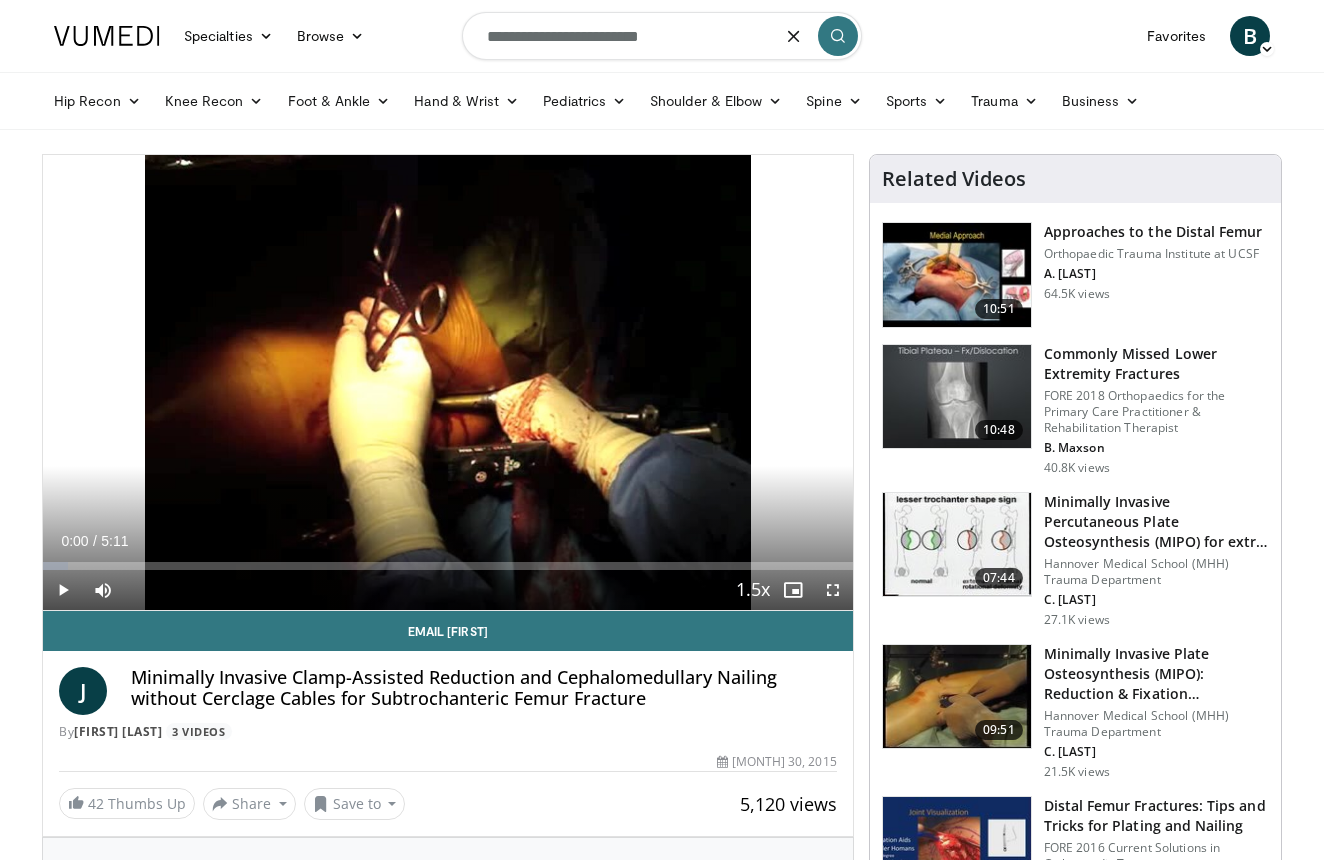 type on "**********" 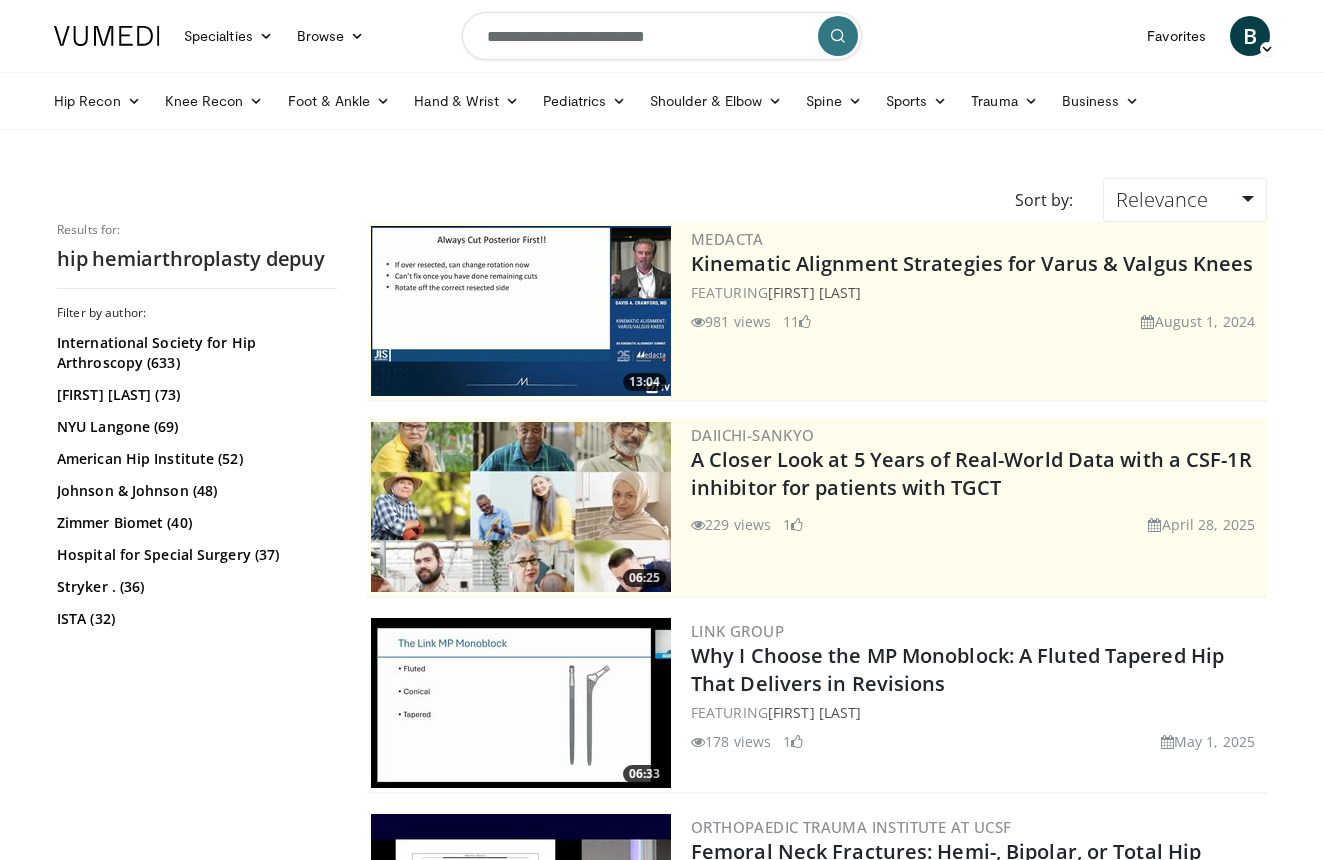 scroll, scrollTop: 0, scrollLeft: 0, axis: both 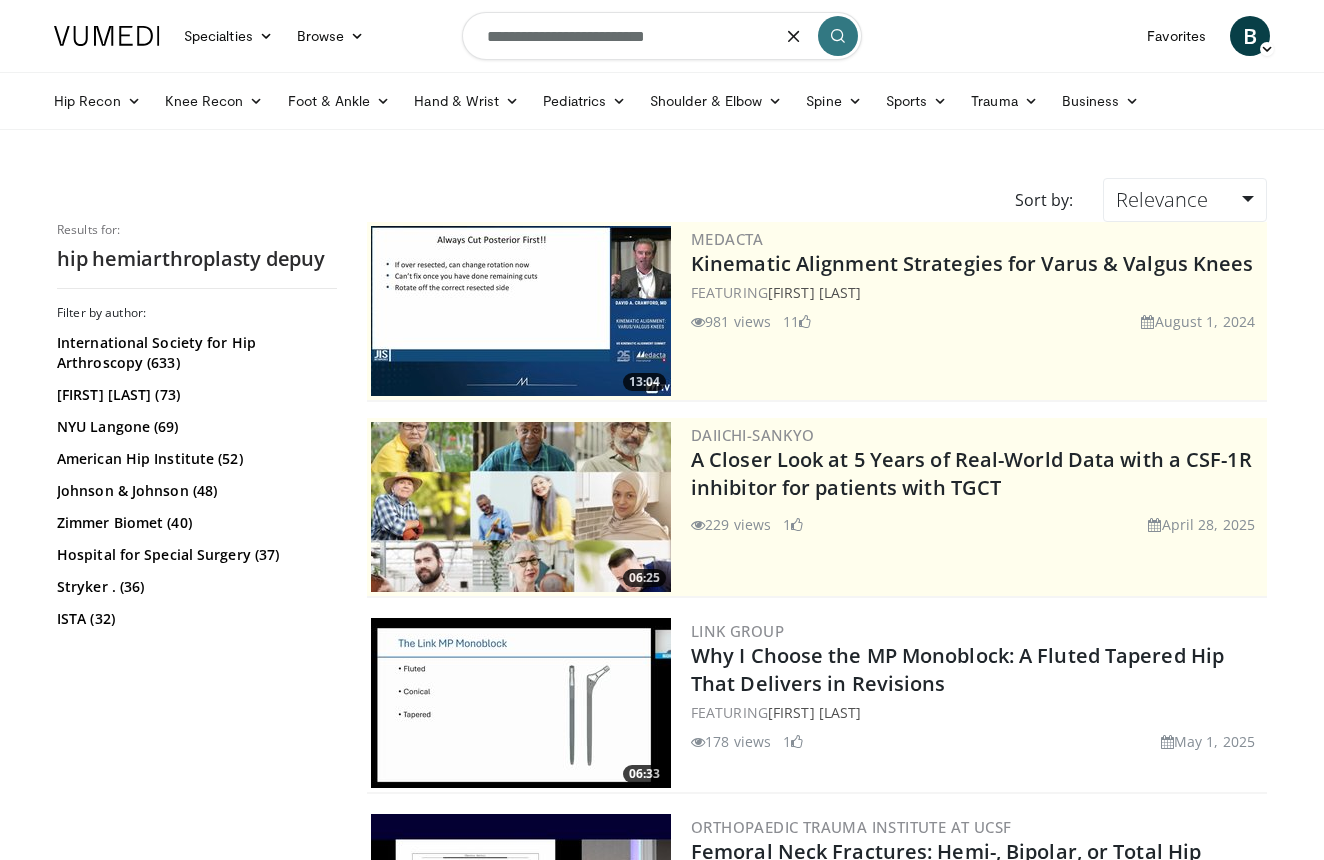 click on "**********" at bounding box center (662, 36) 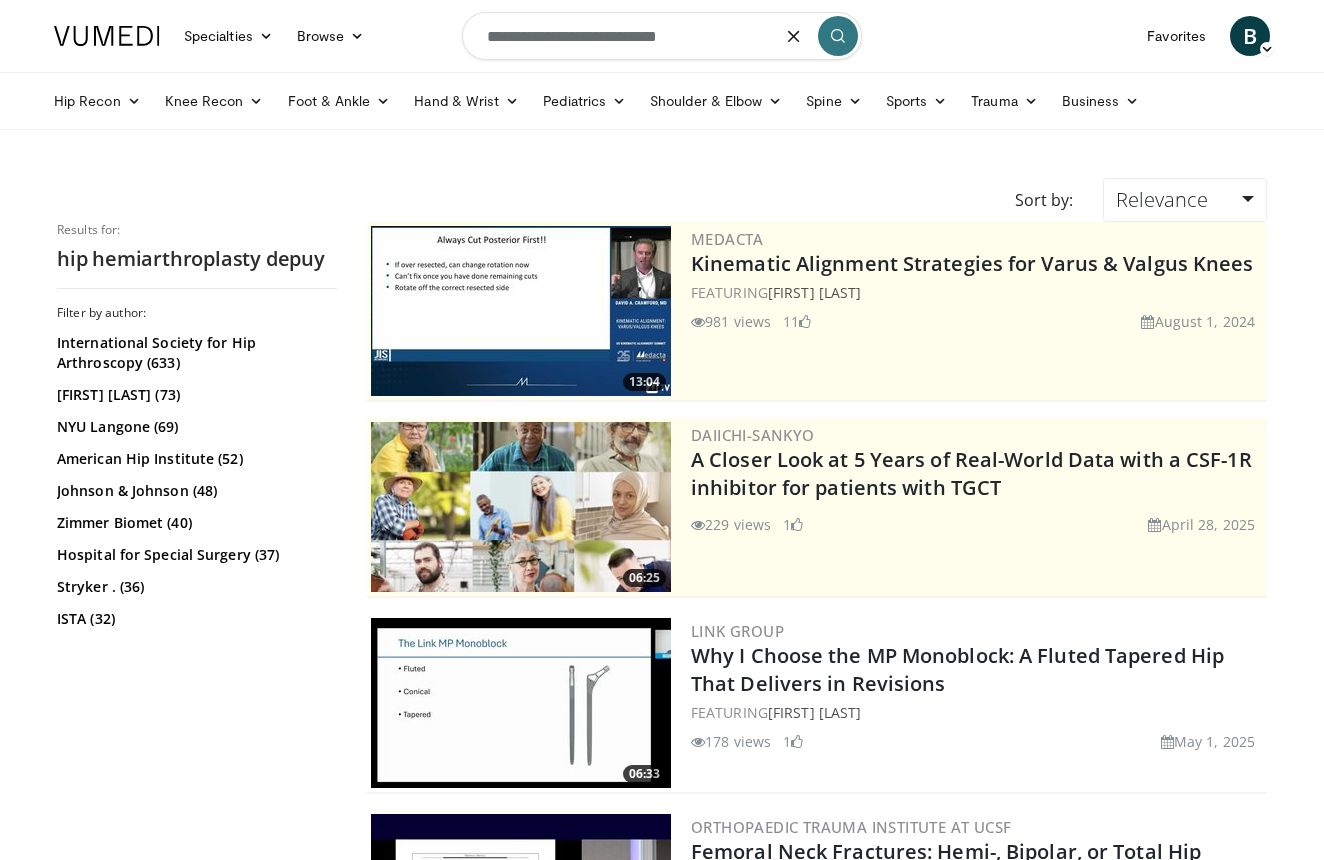 type on "**********" 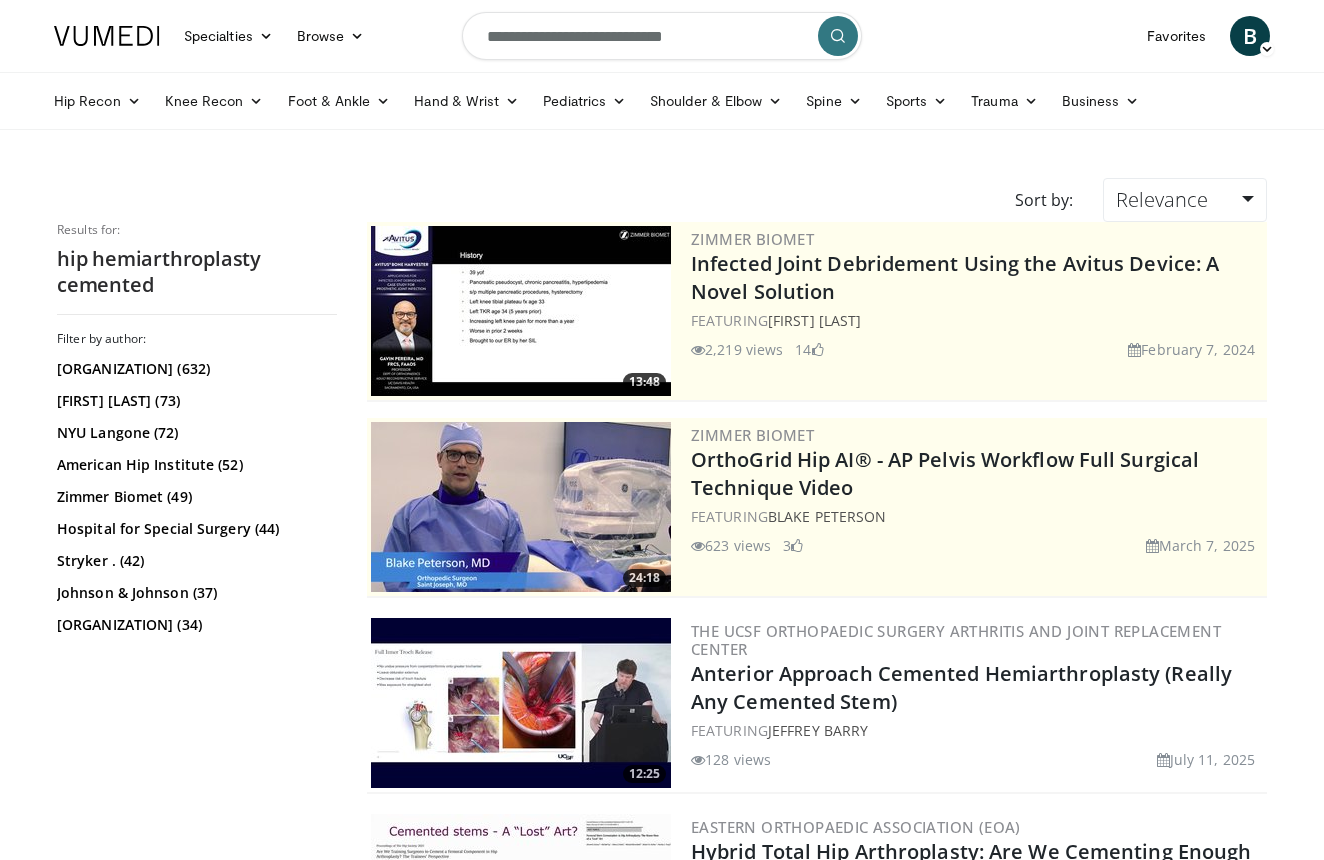 scroll, scrollTop: 0, scrollLeft: 0, axis: both 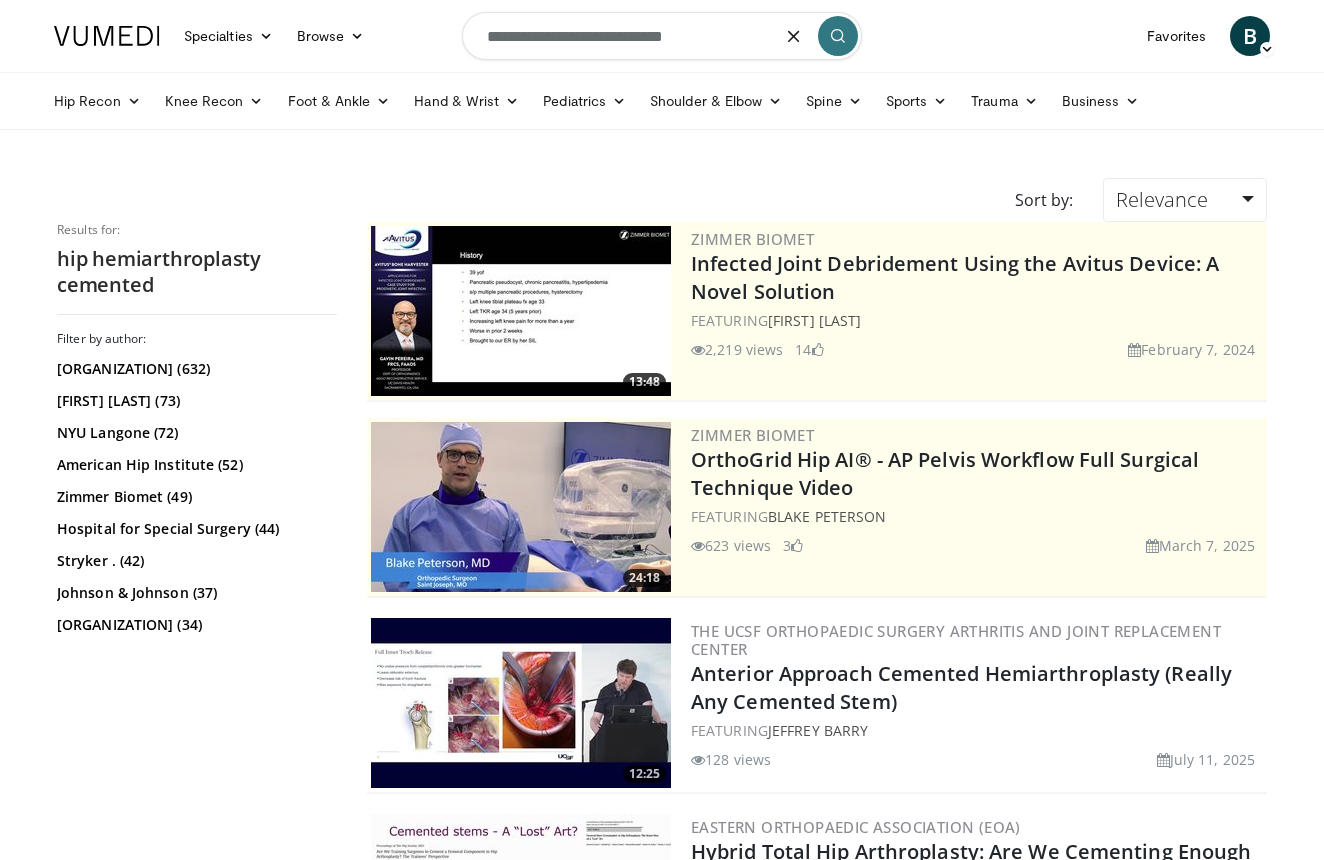 click on "**********" at bounding box center [662, 36] 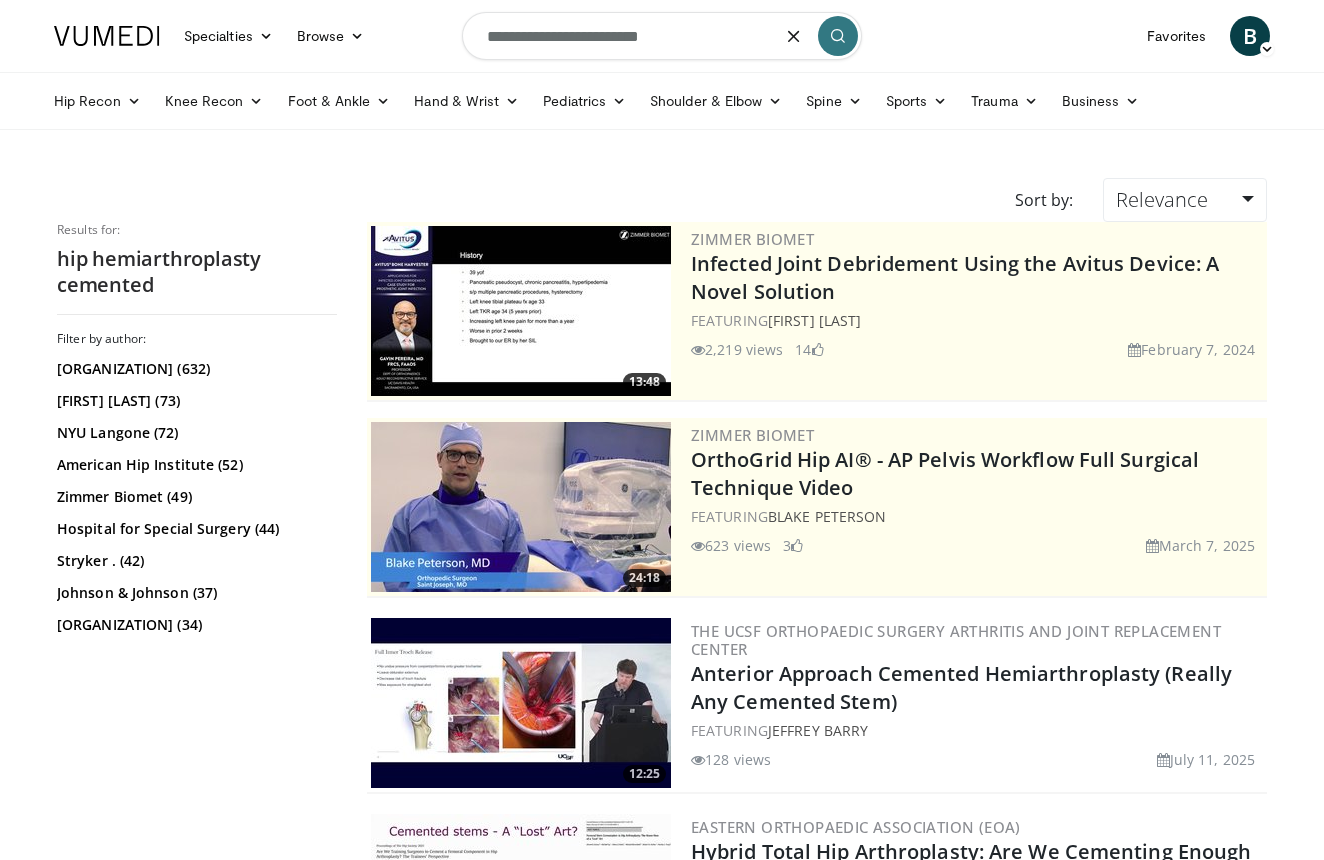type on "**********" 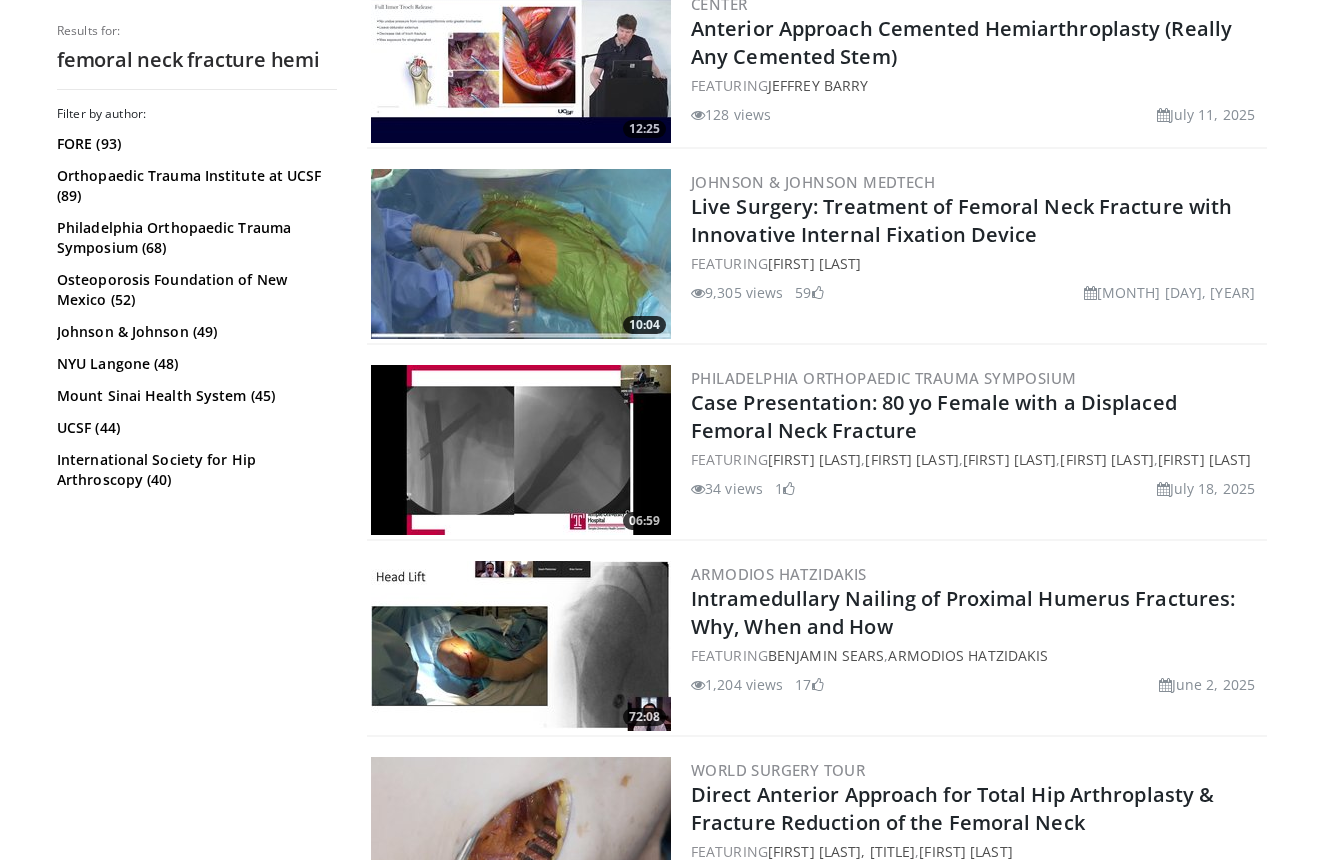 scroll, scrollTop: 2998, scrollLeft: 0, axis: vertical 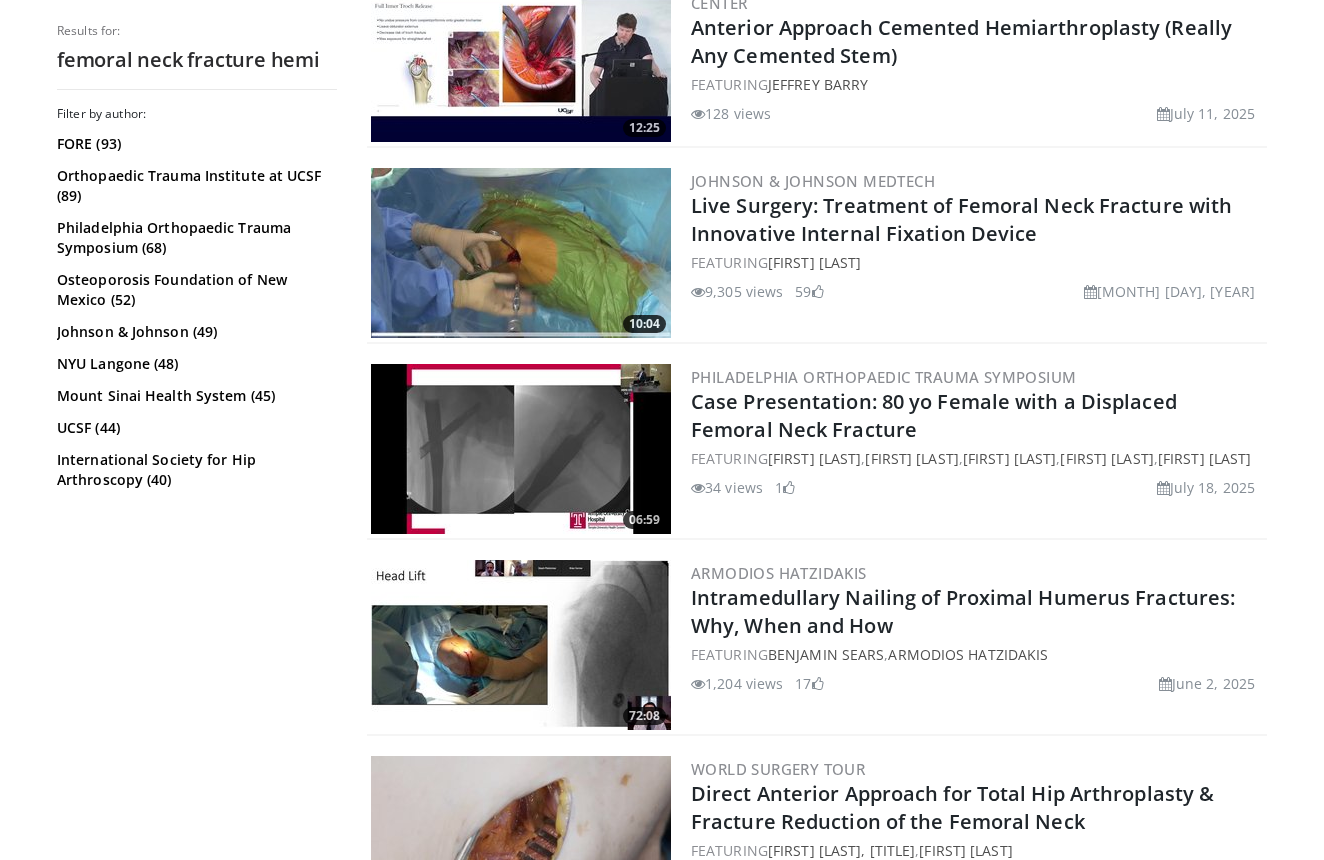 click at bounding box center (521, 449) 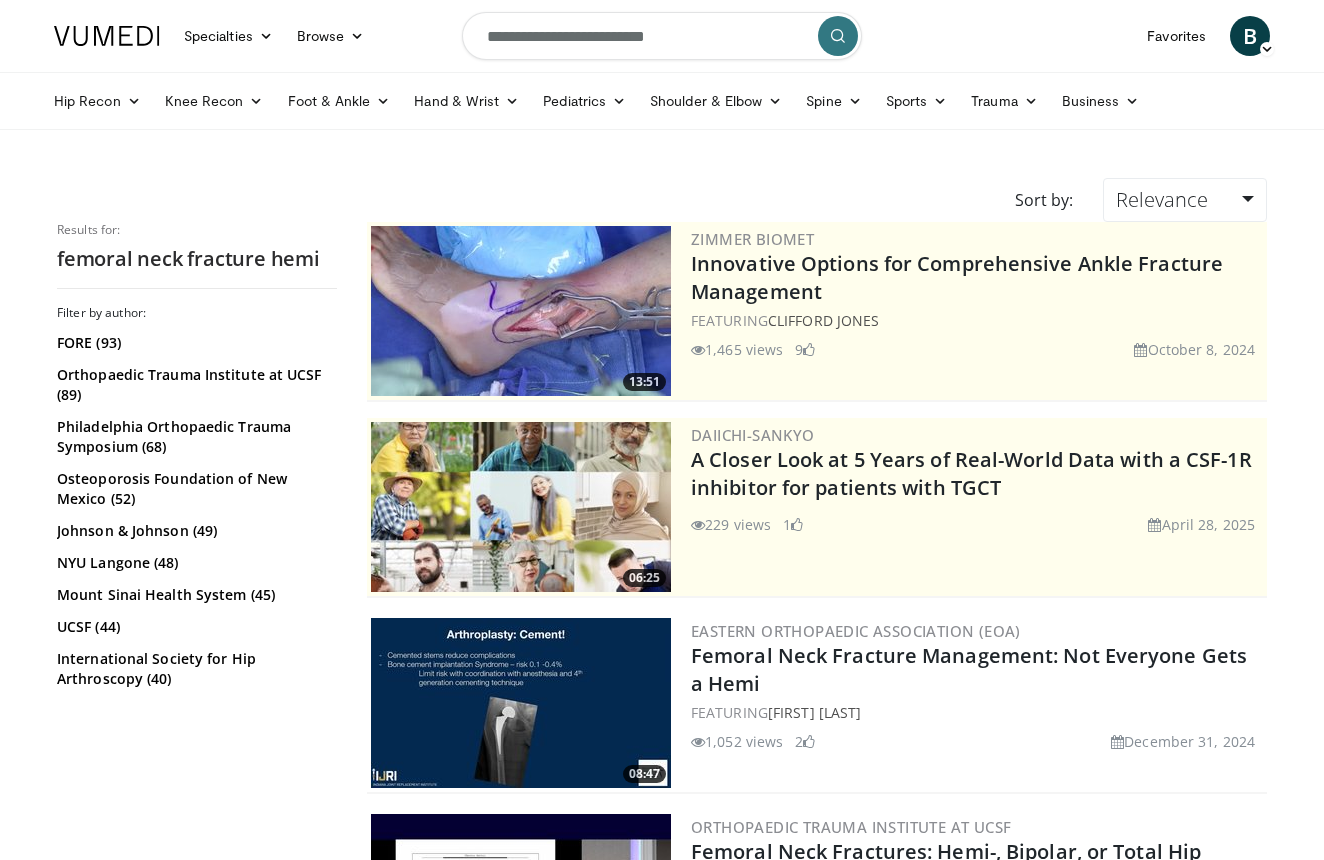 scroll, scrollTop: 0, scrollLeft: 0, axis: both 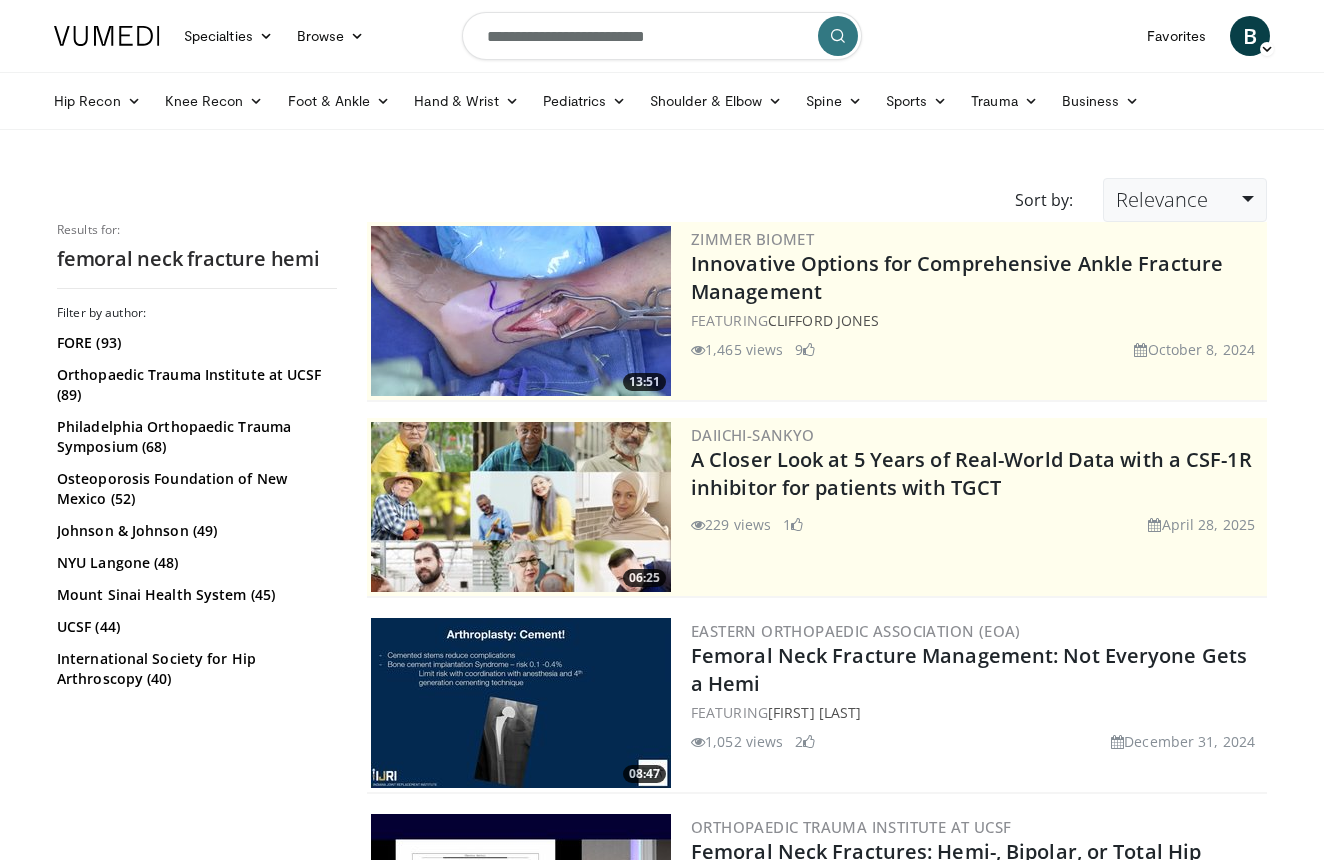 click on "Relevance" at bounding box center (1162, 199) 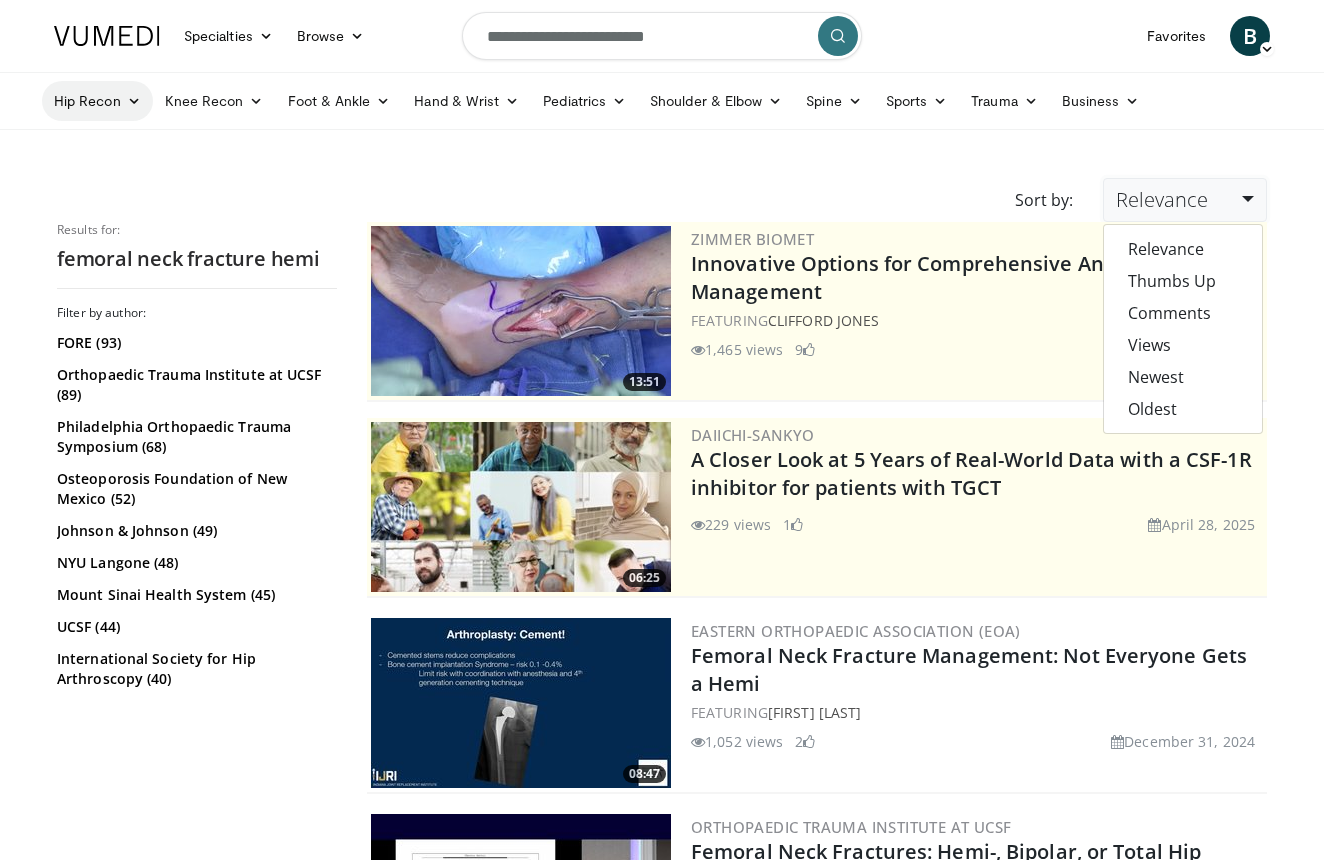 click on "Hip Recon" at bounding box center [97, 101] 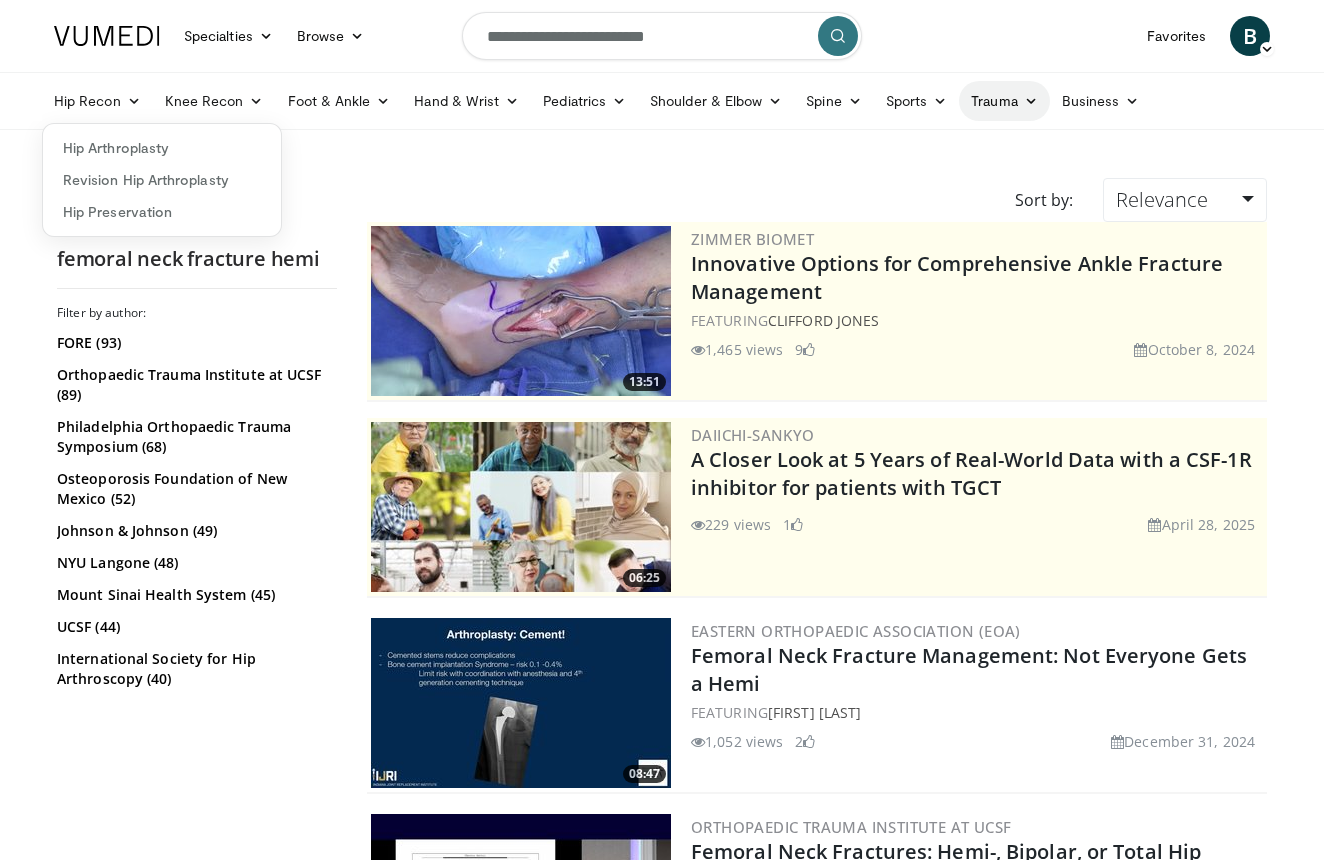 click on "Trauma" at bounding box center [1004, 101] 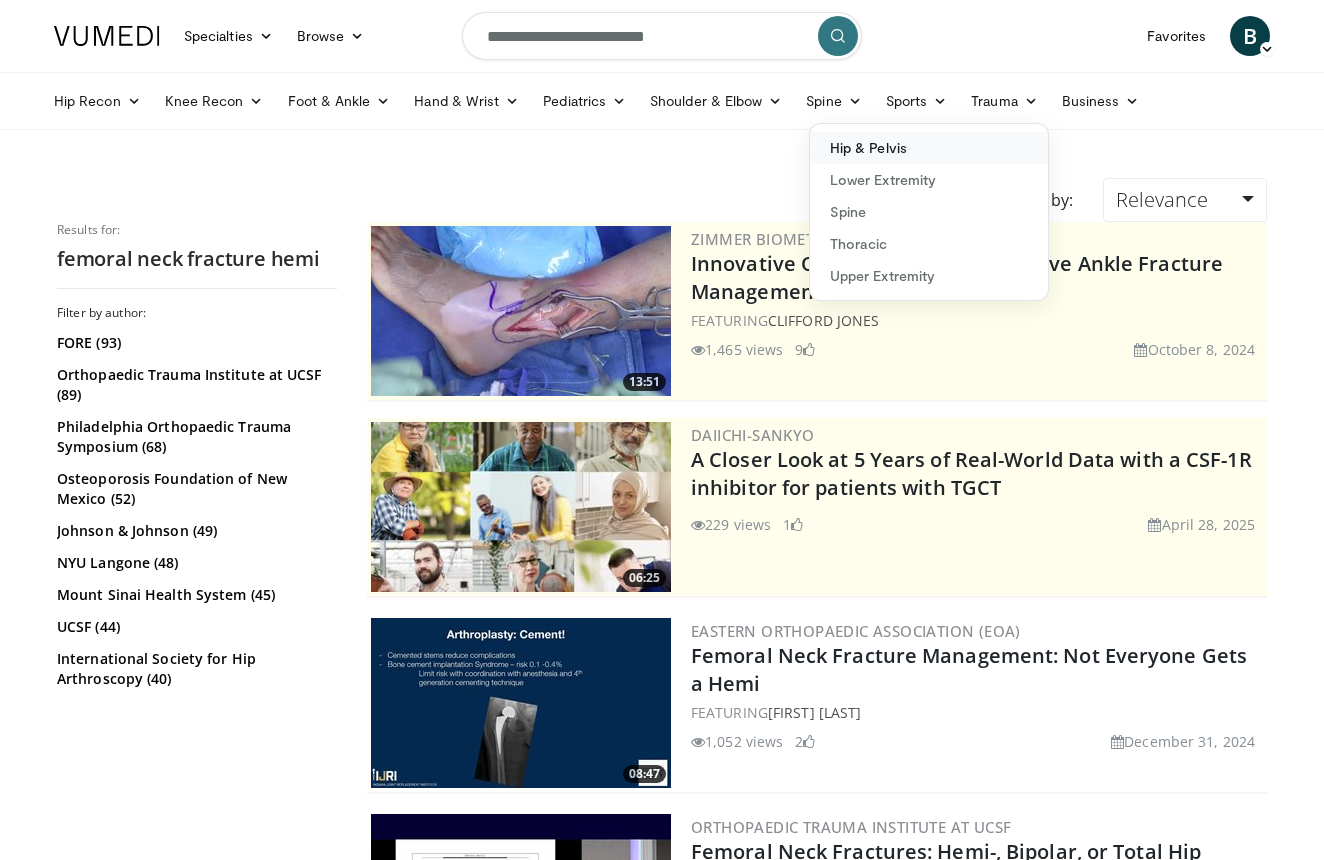 click on "Hip & Pelvis" at bounding box center (929, 148) 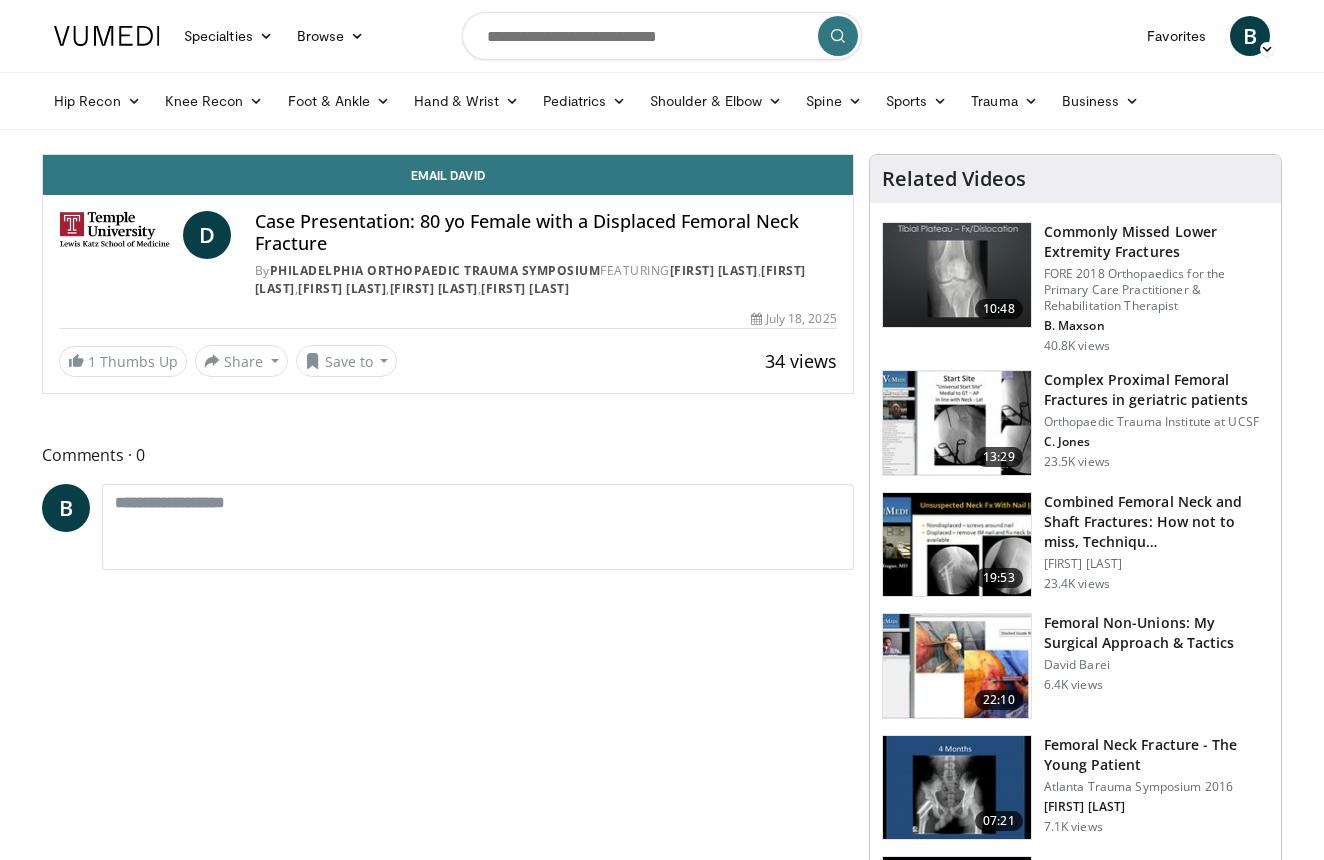 scroll, scrollTop: 0, scrollLeft: 0, axis: both 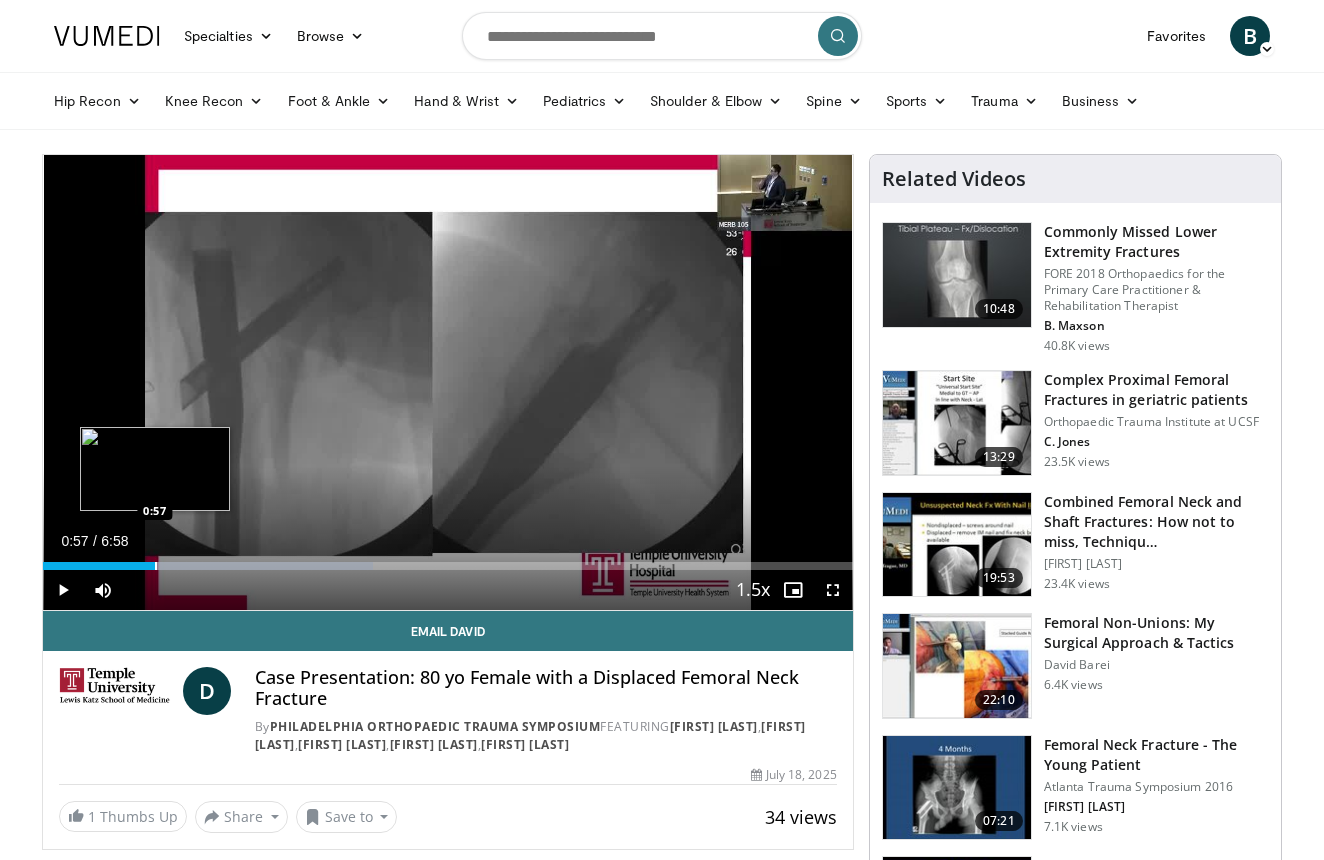 click at bounding box center (156, 566) 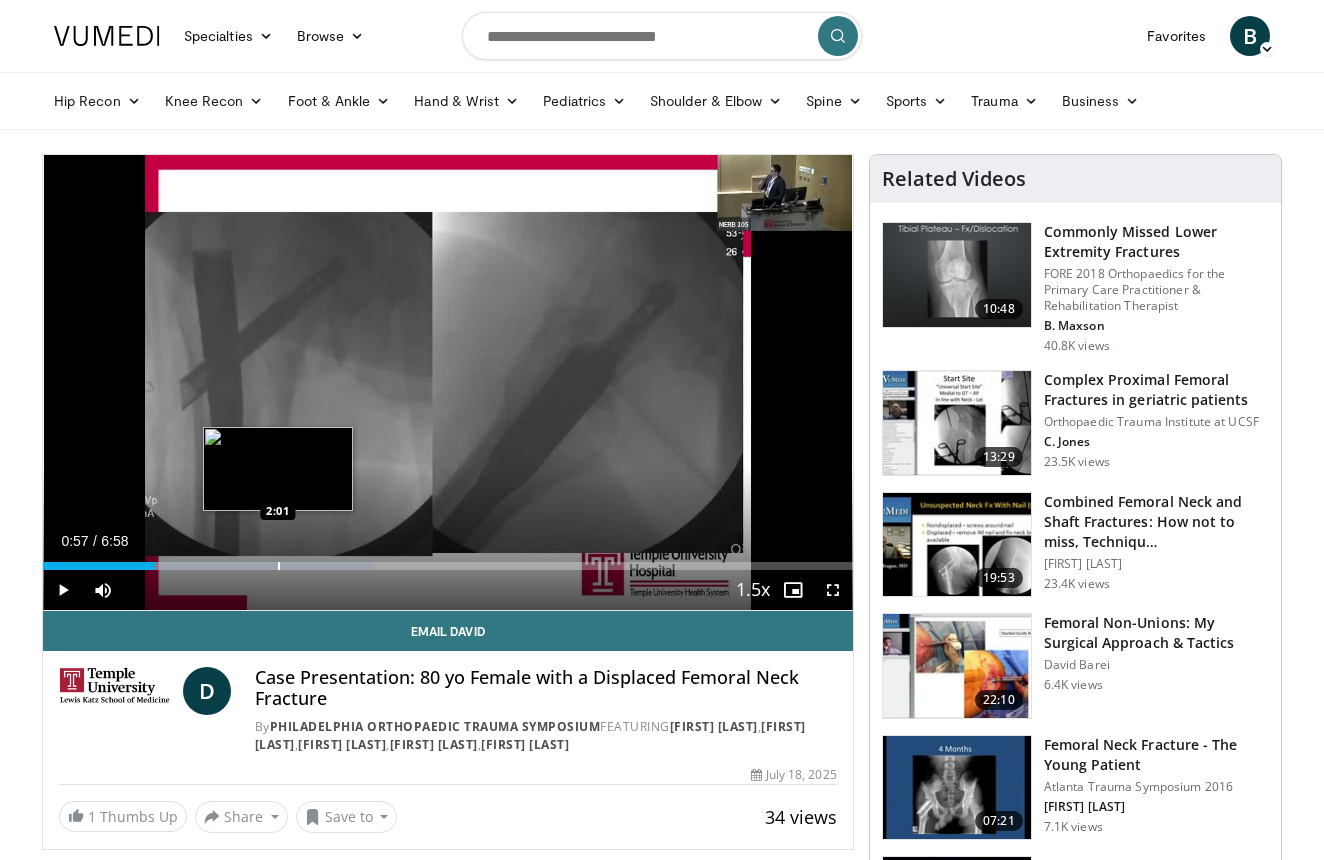 click on "Loaded :  40.71% 0:57 2:01" at bounding box center [448, 560] 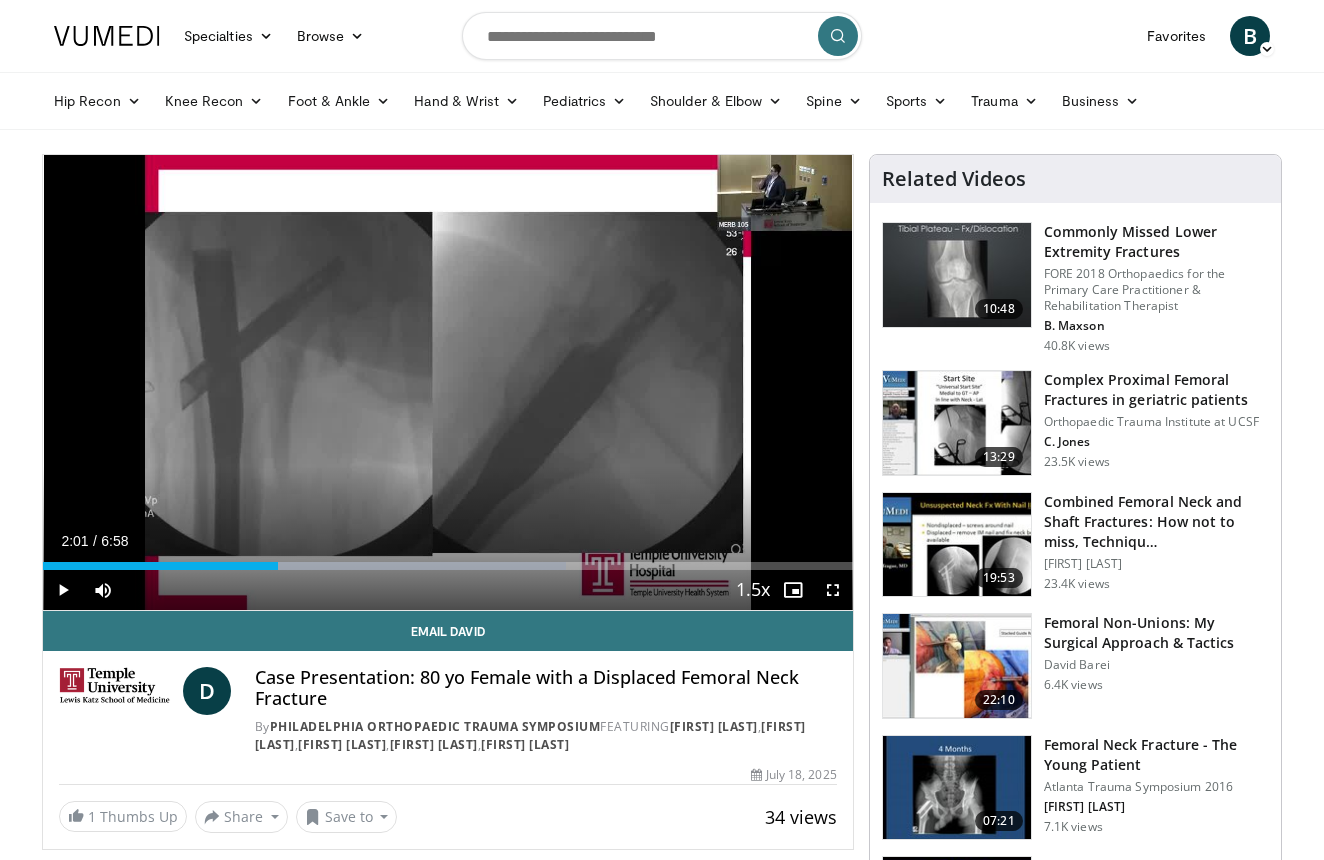 click at bounding box center (304, 566) 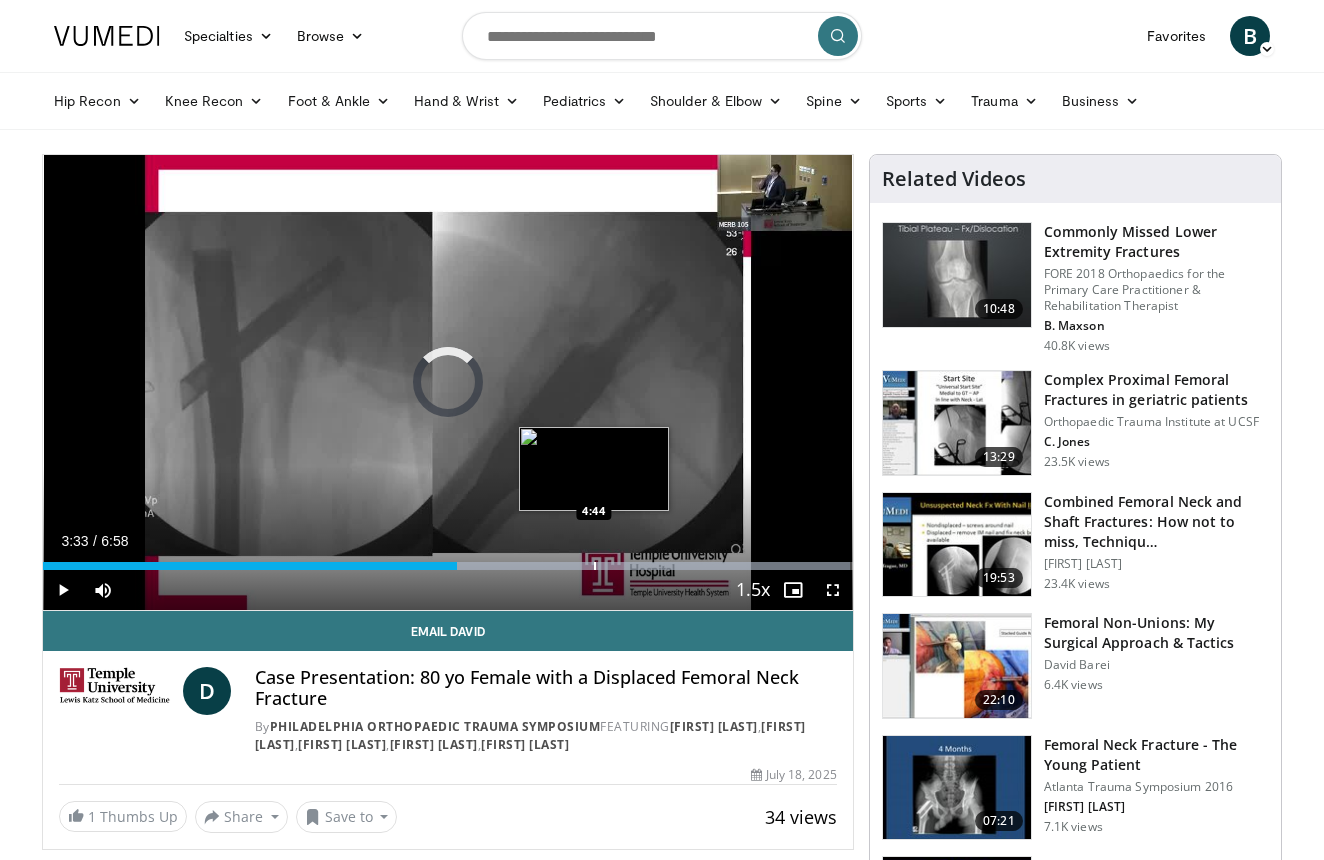 click on "Loaded :  99.64% 3:33 4:44" at bounding box center [448, 560] 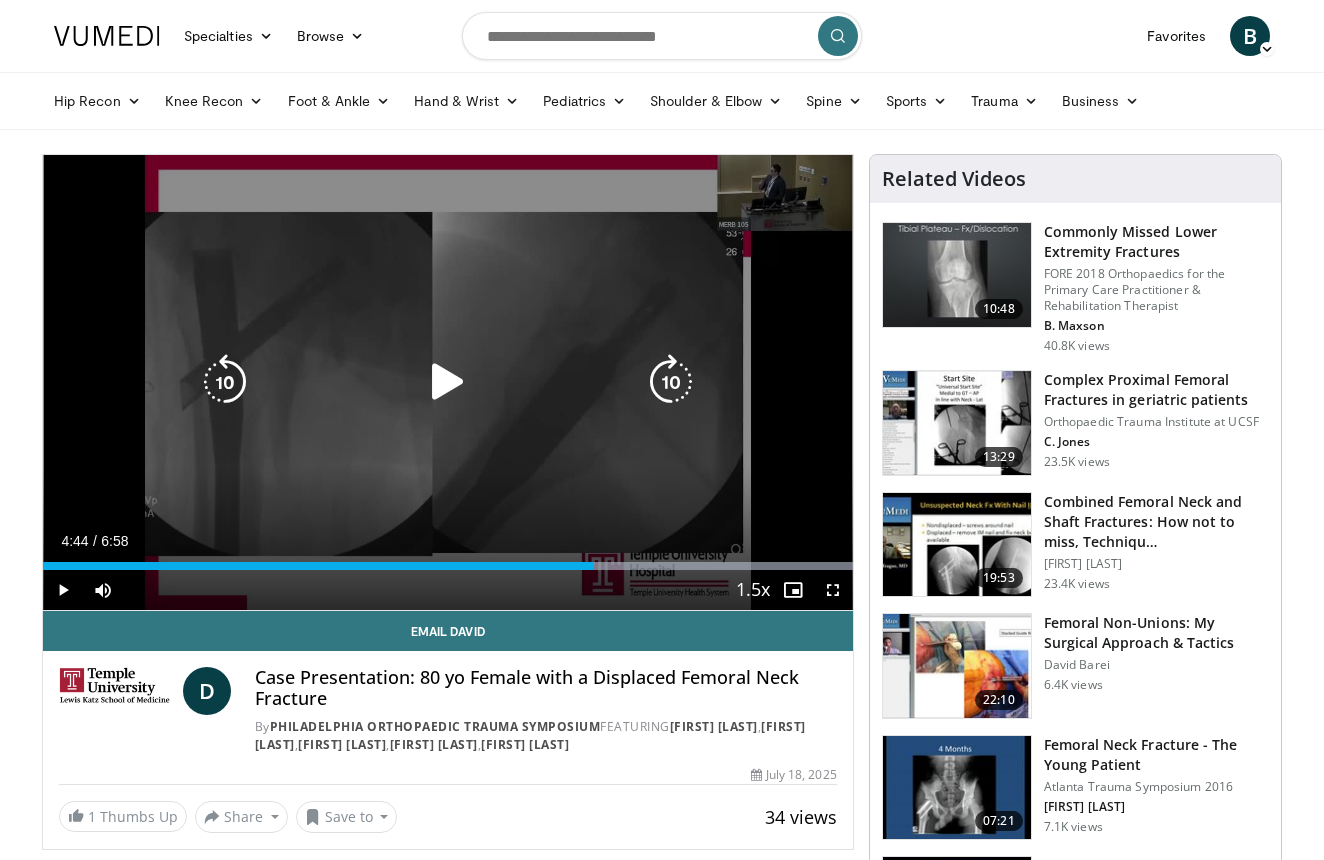 click at bounding box center (448, 382) 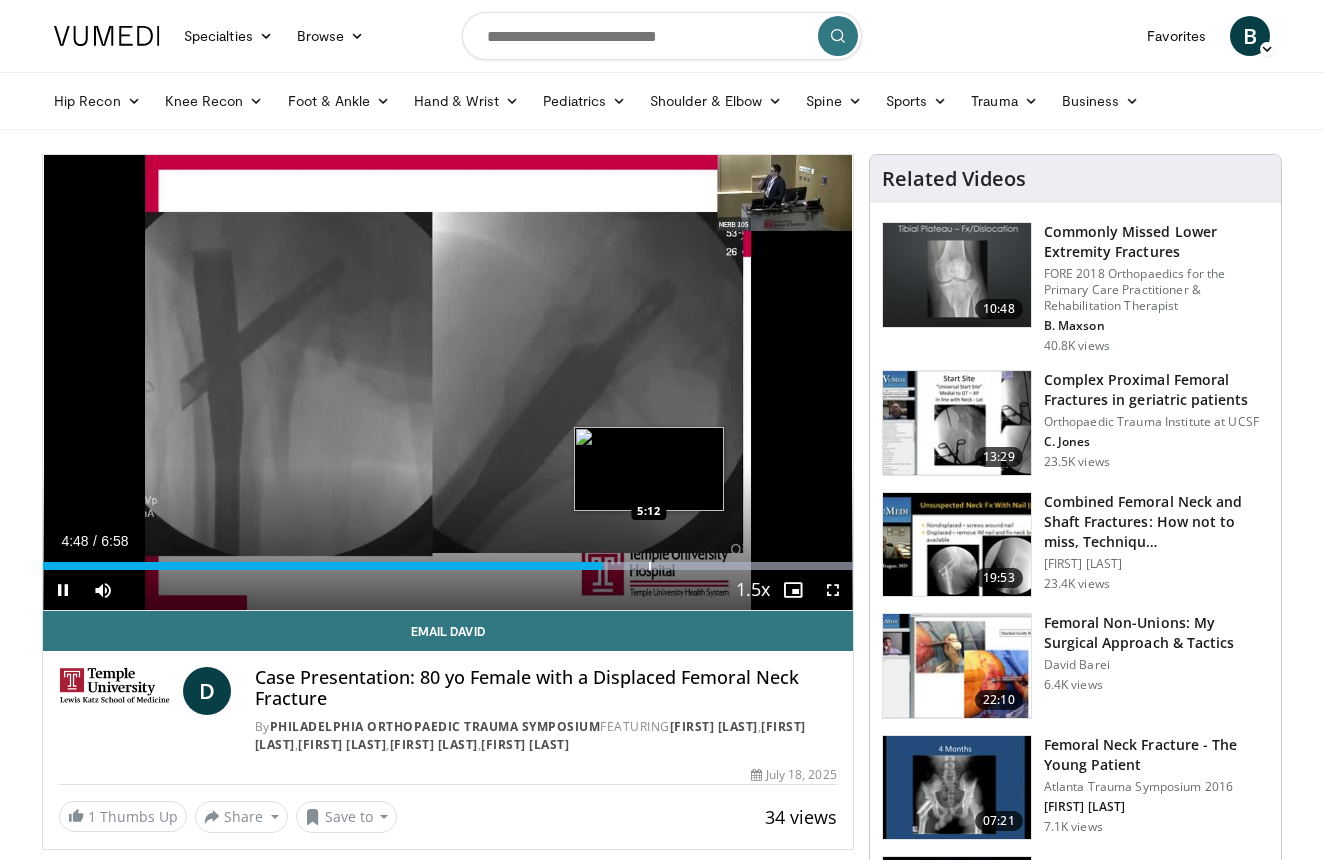 click at bounding box center [650, 566] 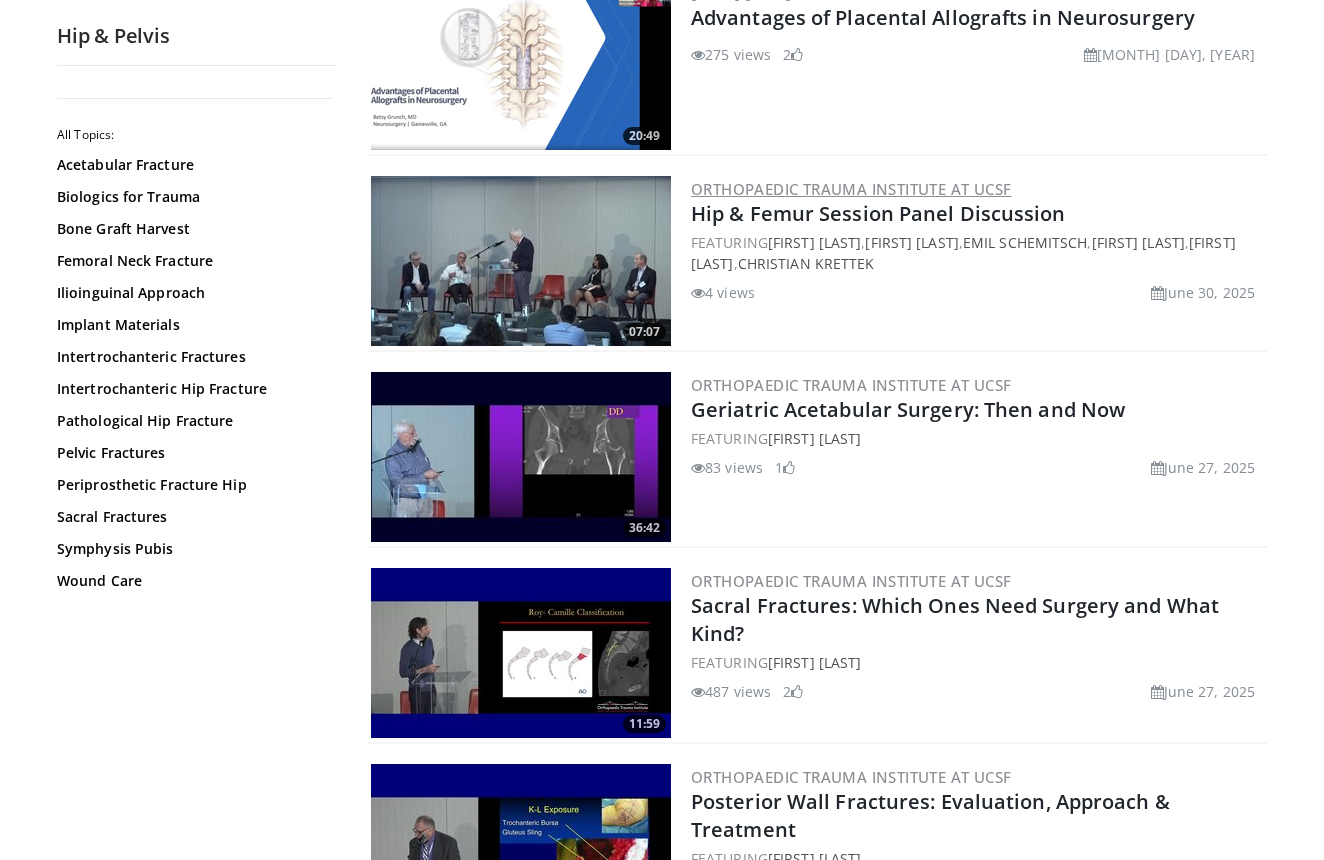 scroll, scrollTop: 3383, scrollLeft: 0, axis: vertical 